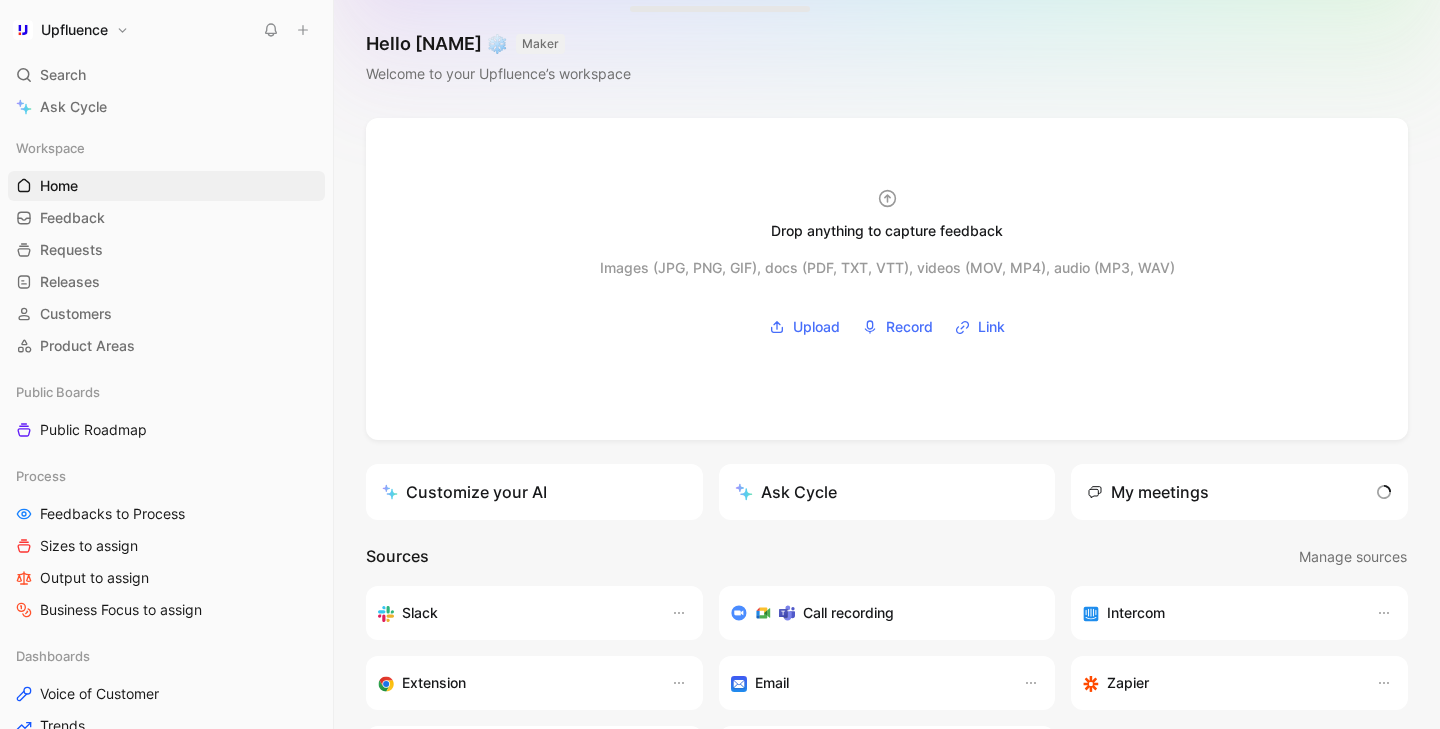 scroll, scrollTop: 0, scrollLeft: 0, axis: both 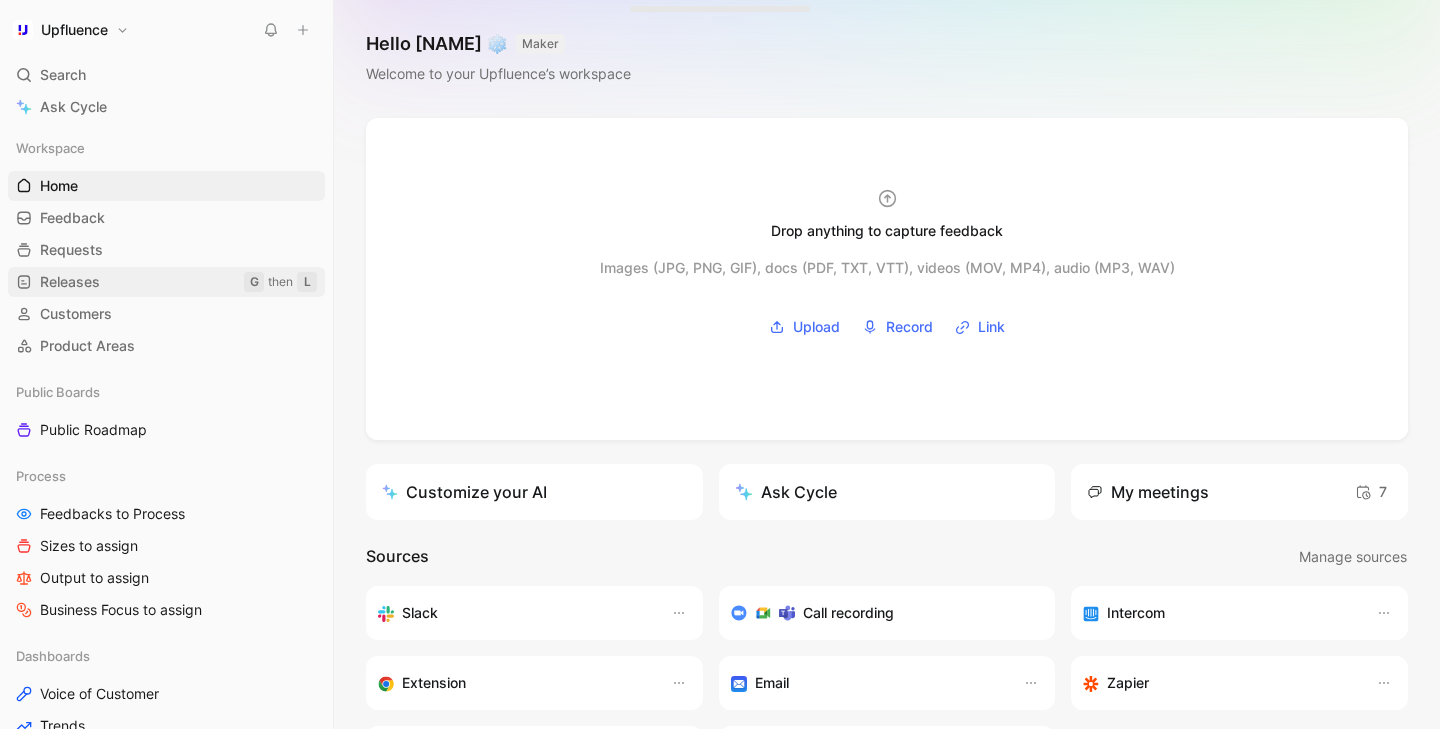 click on "Releases G then L" at bounding box center [166, 282] 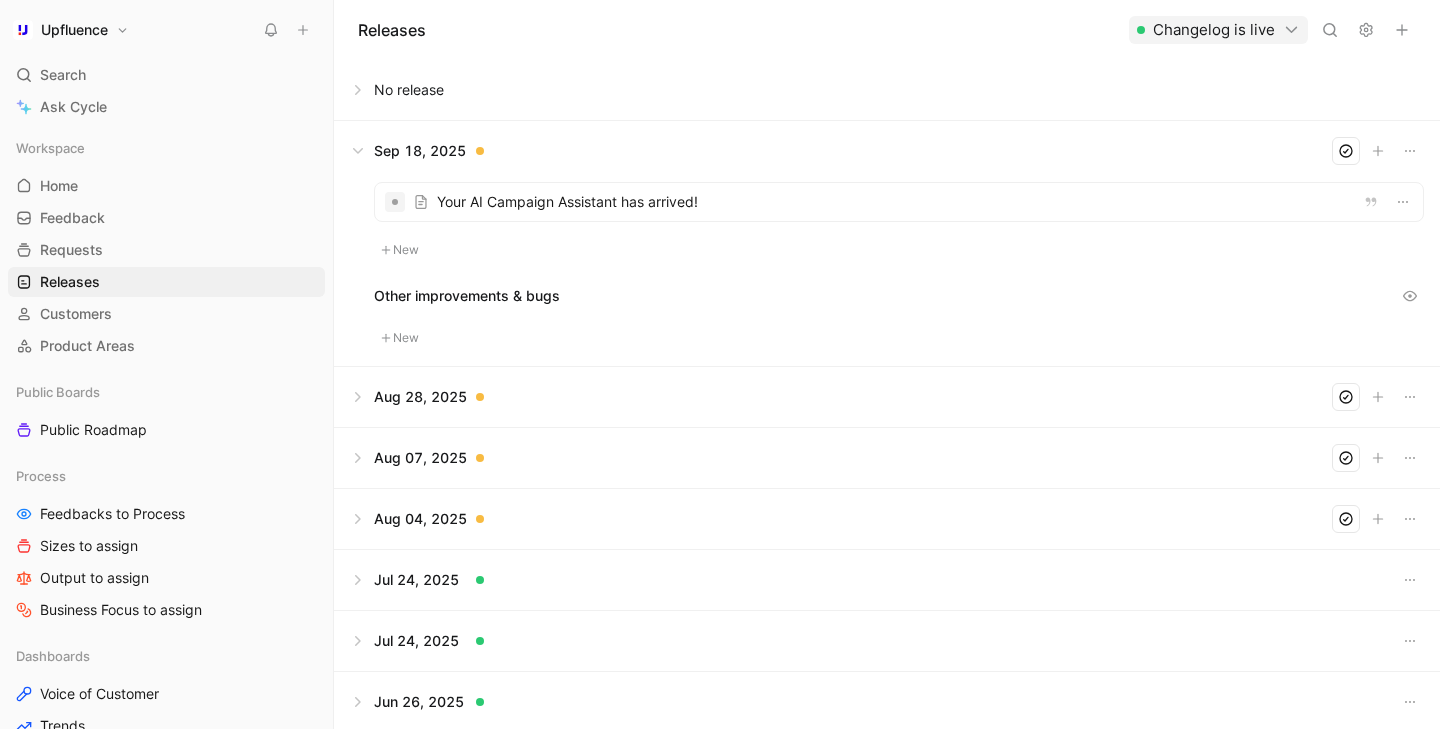 click at bounding box center (887, 151) 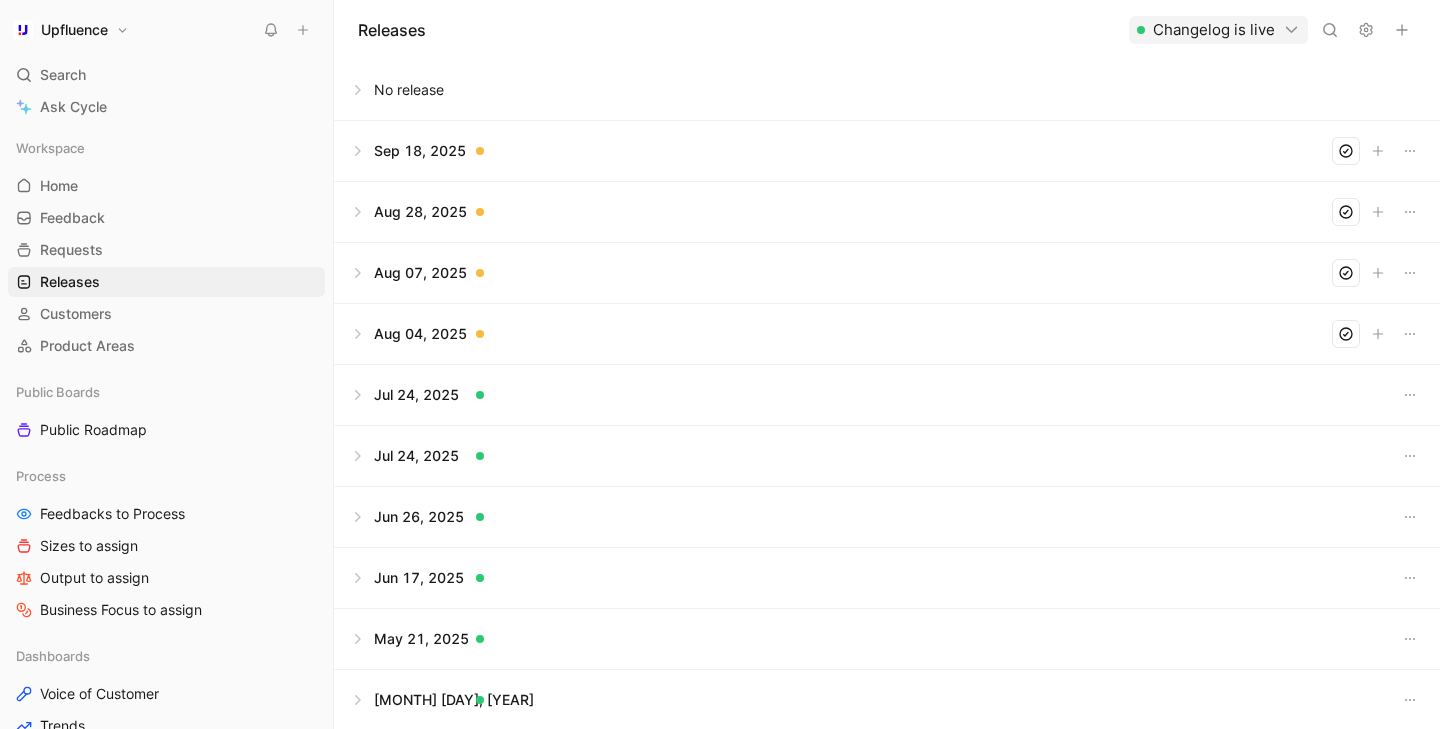 click at bounding box center [887, 212] 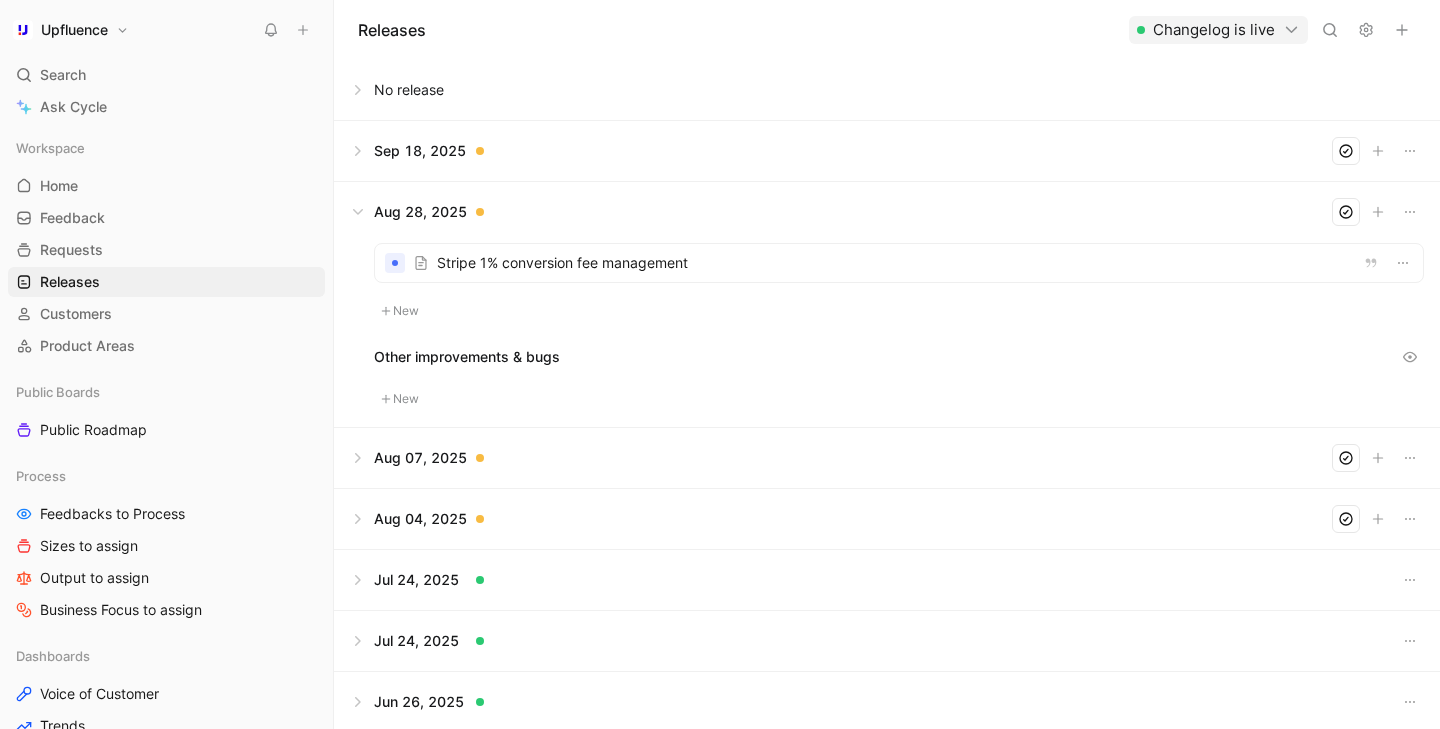 click at bounding box center [887, 212] 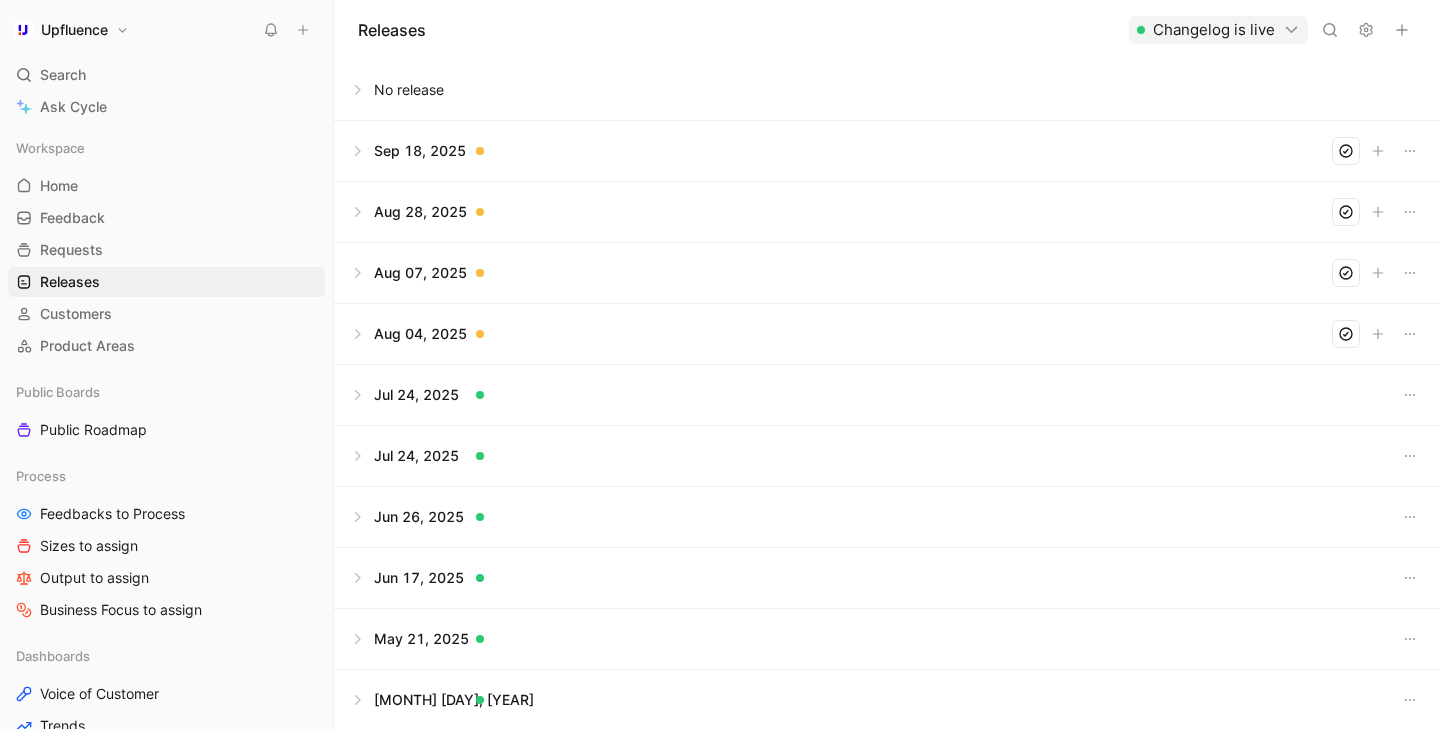 click at bounding box center [887, 273] 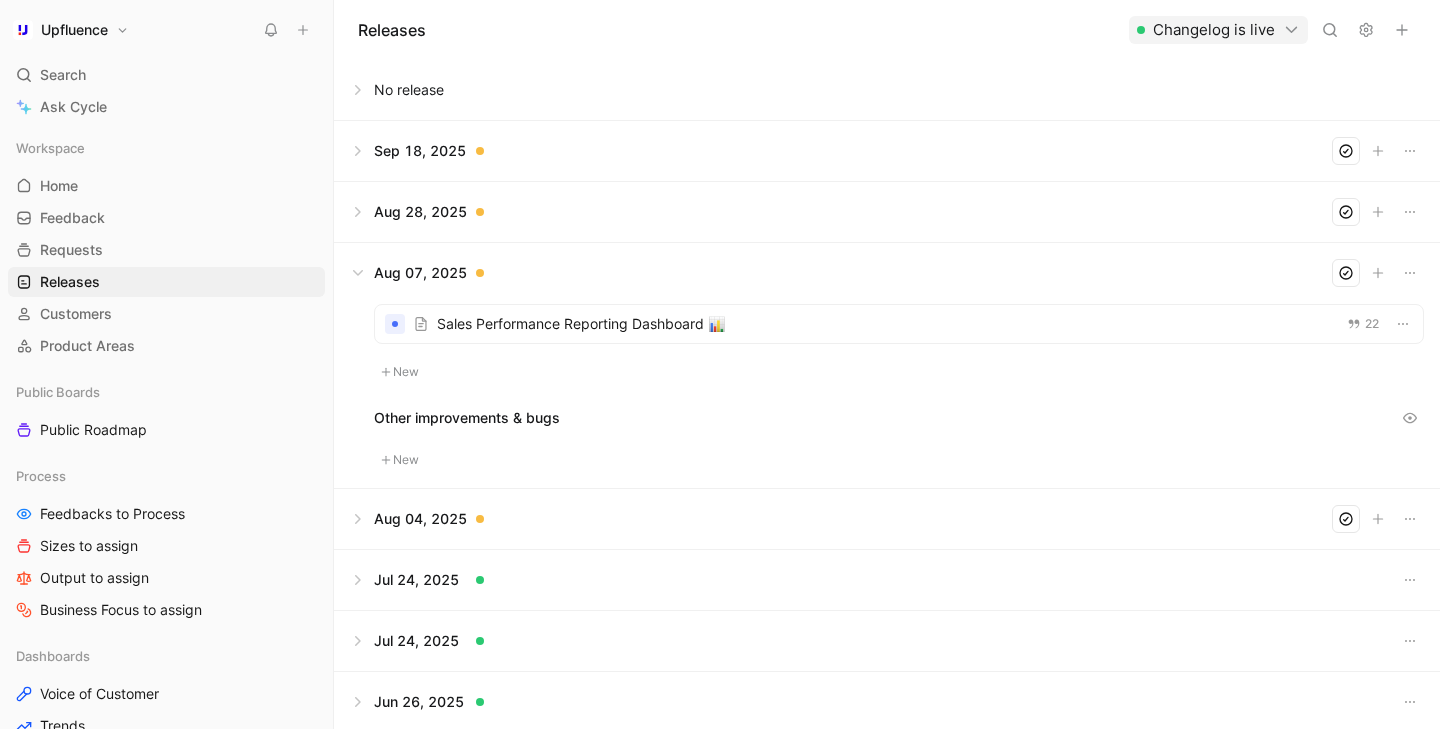click at bounding box center (887, 273) 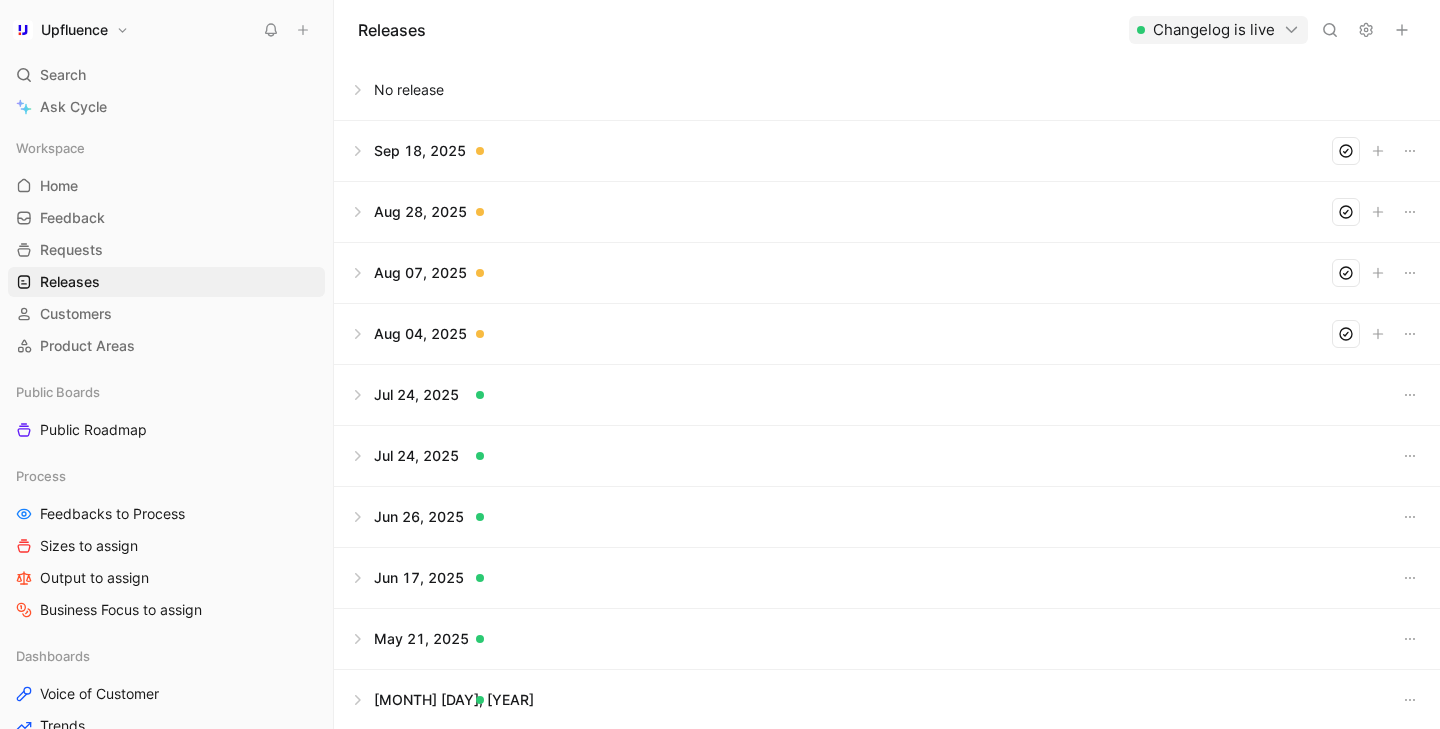 click at bounding box center (887, 273) 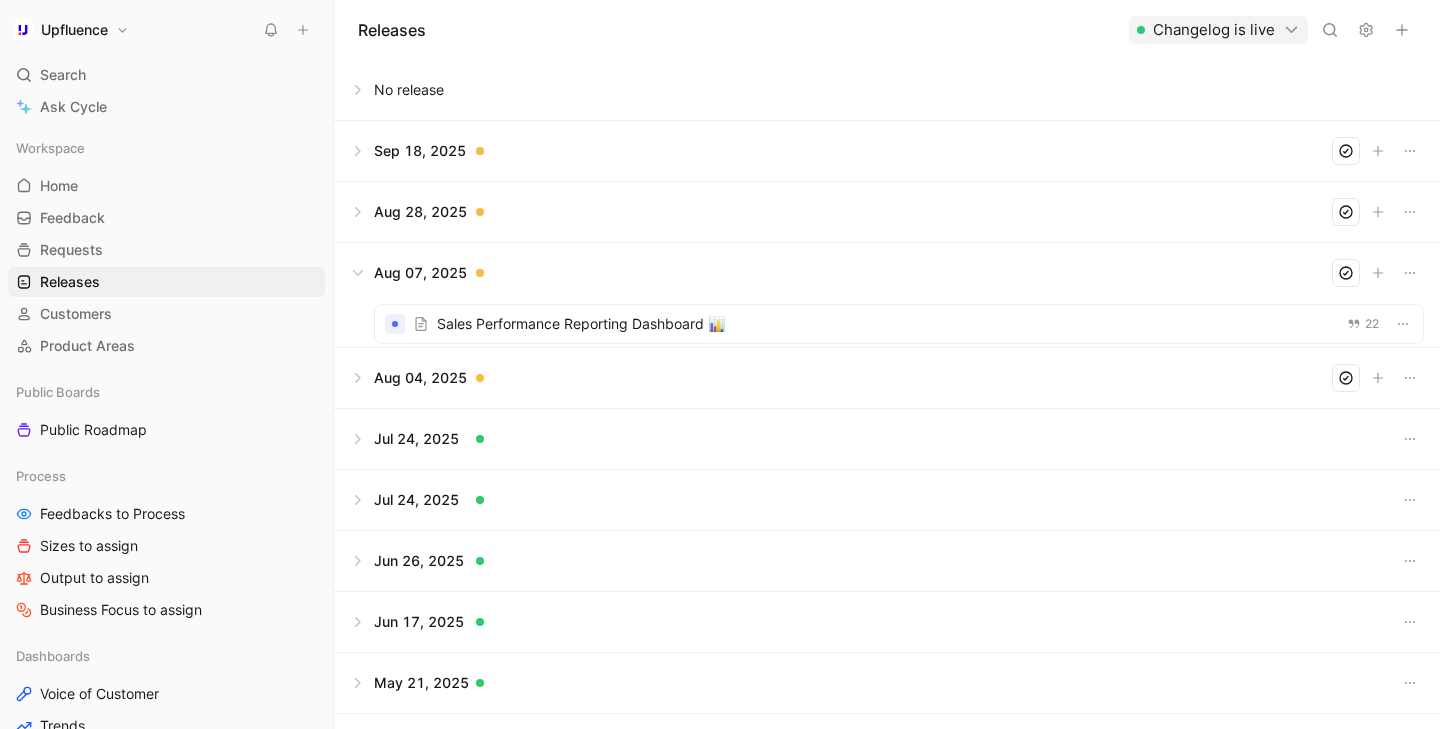 click at bounding box center (887, 273) 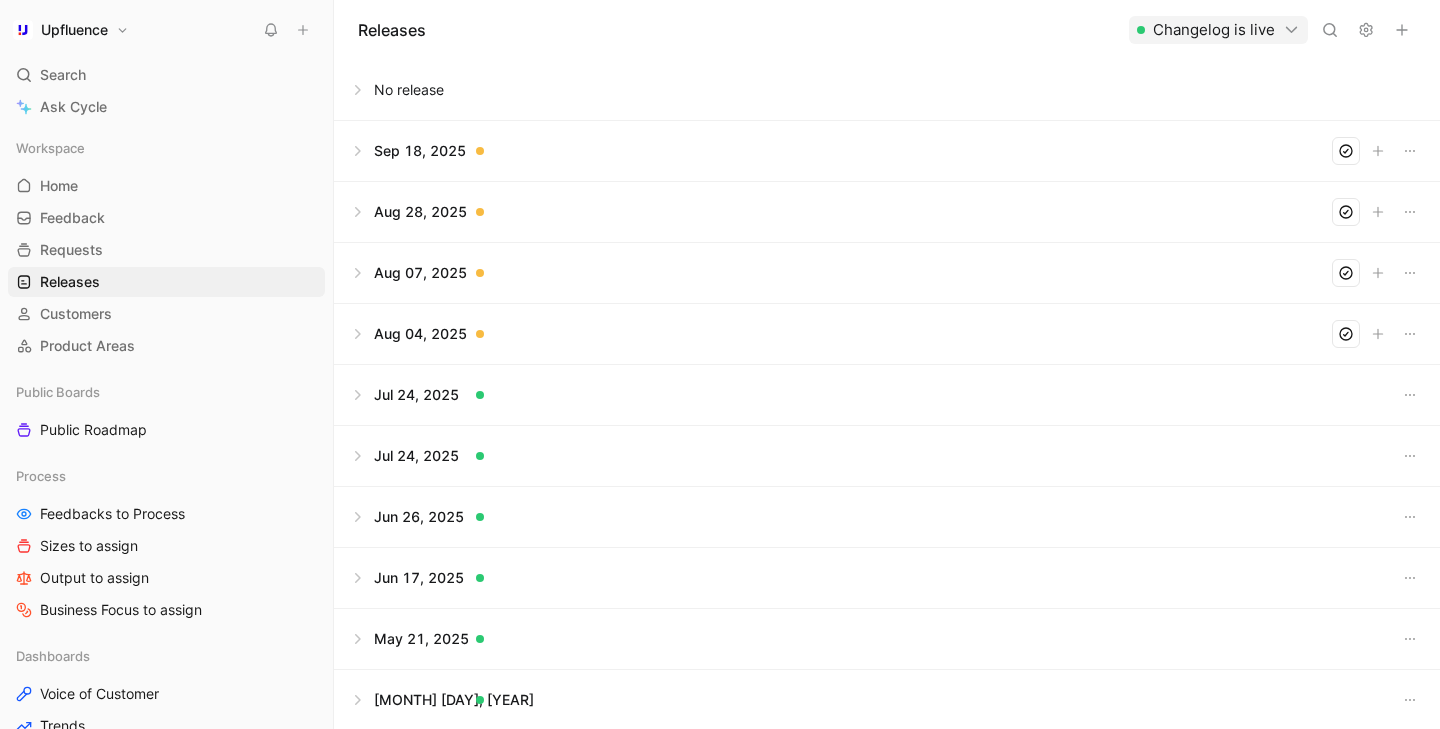 click at bounding box center [887, 334] 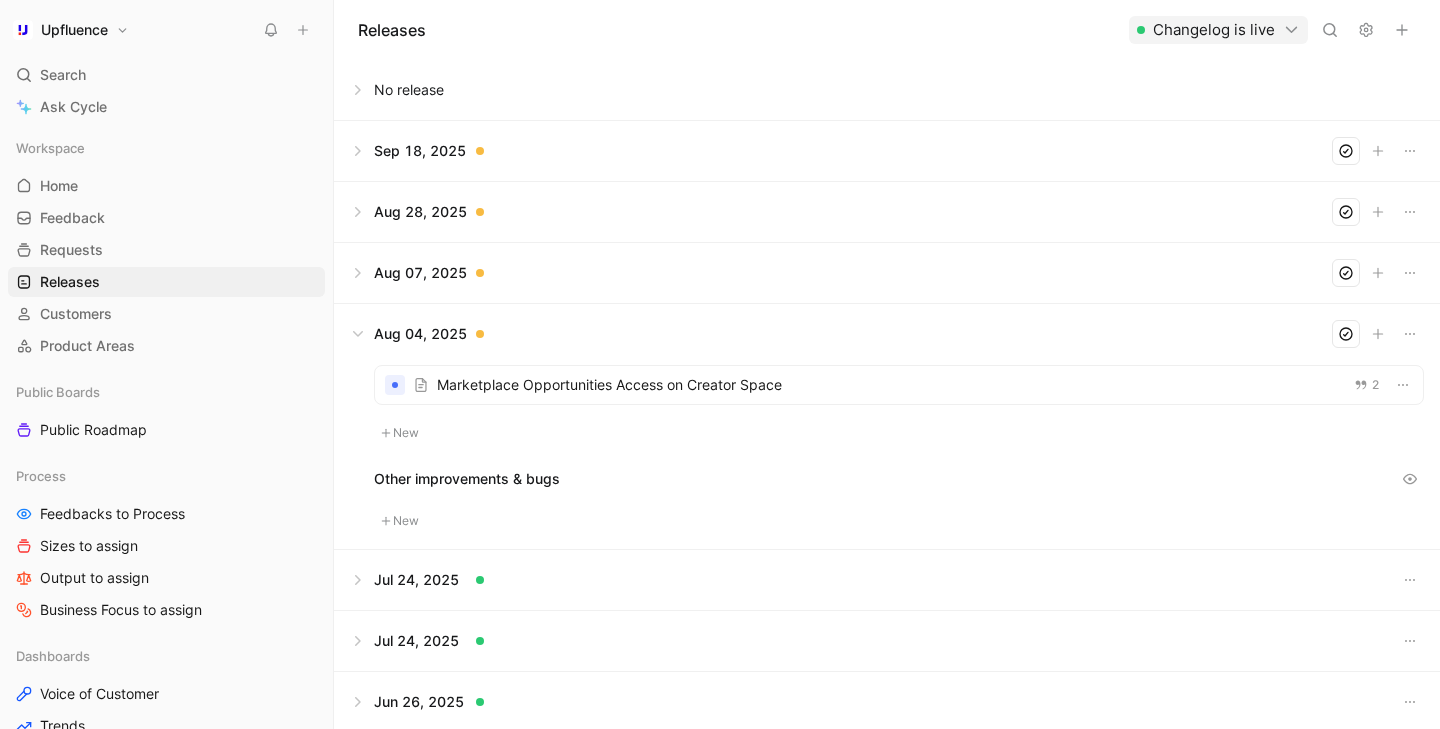 click at bounding box center (899, 385) 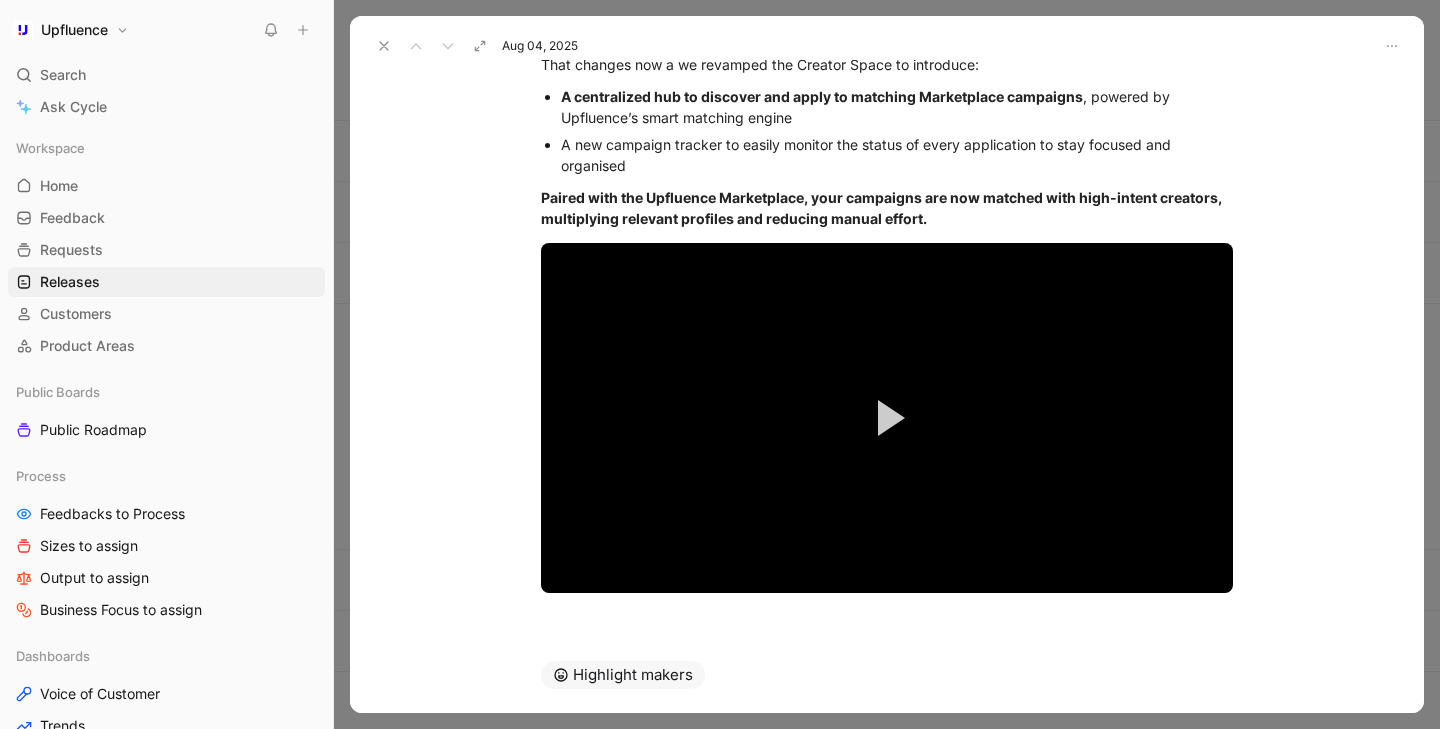 scroll, scrollTop: 288, scrollLeft: 0, axis: vertical 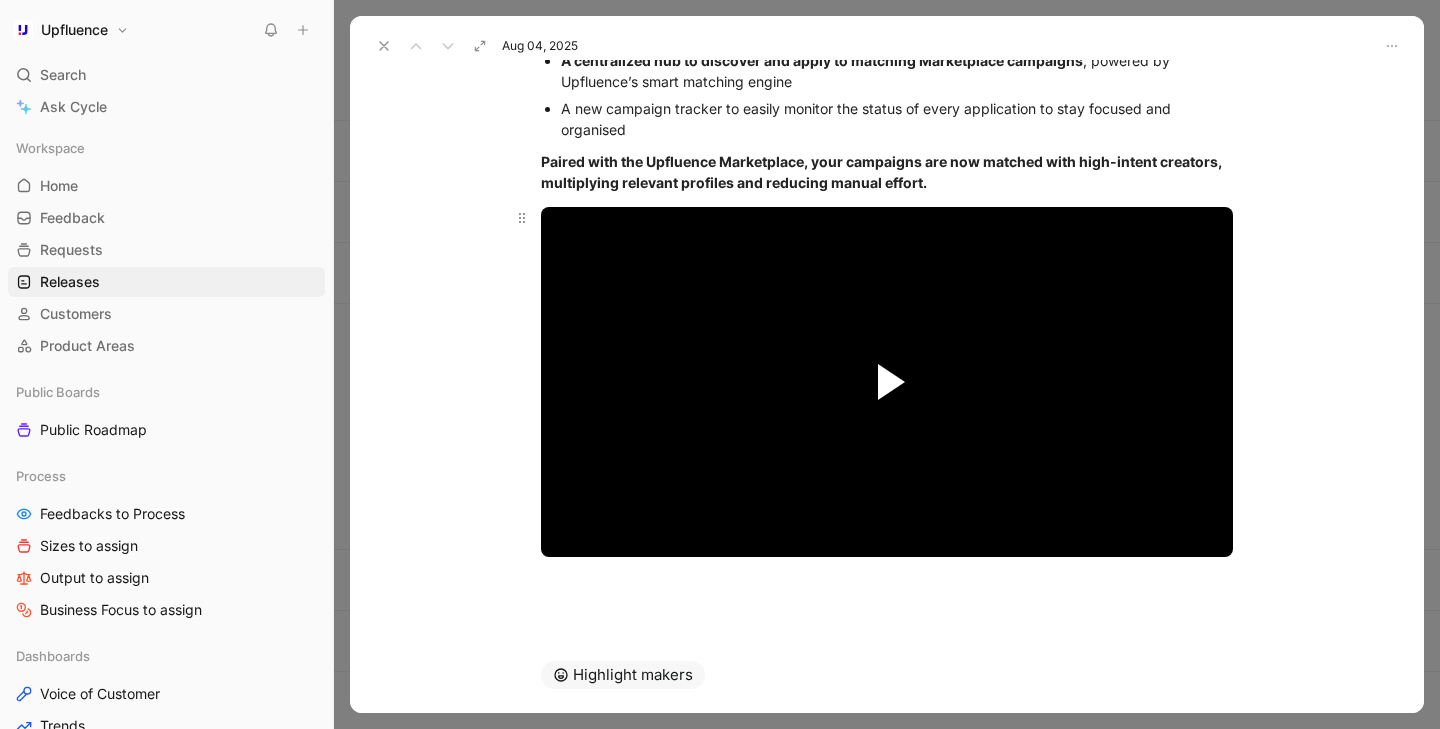 click at bounding box center [891, 382] 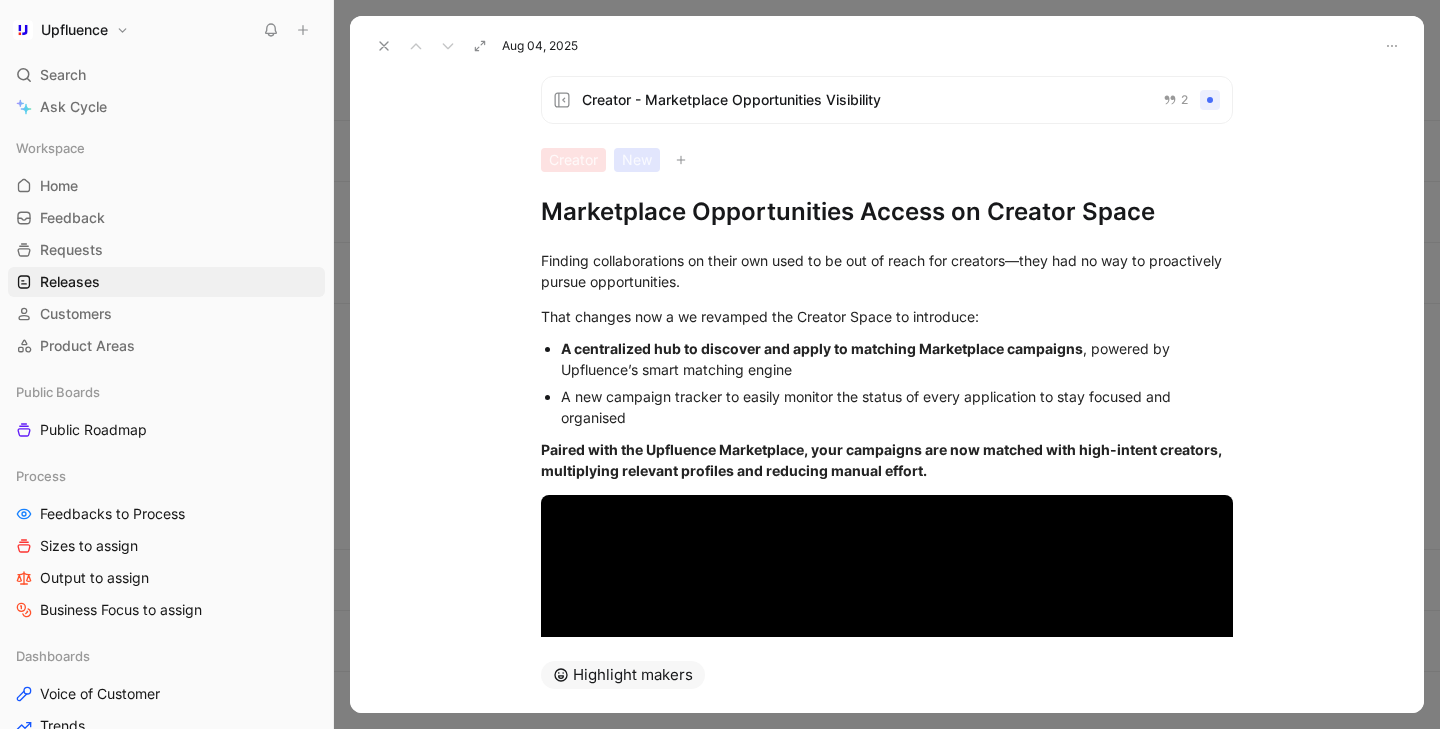 scroll, scrollTop: 0, scrollLeft: 0, axis: both 